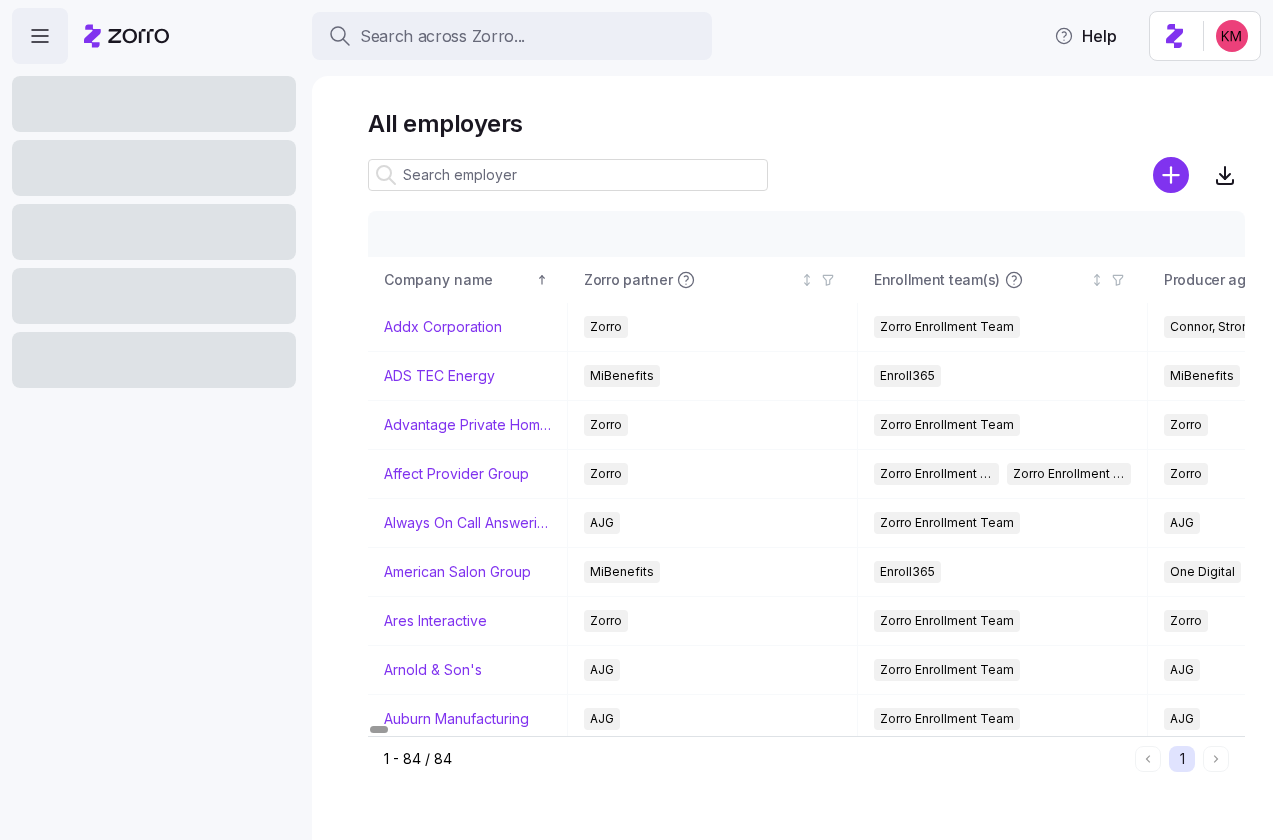 scroll, scrollTop: 0, scrollLeft: 0, axis: both 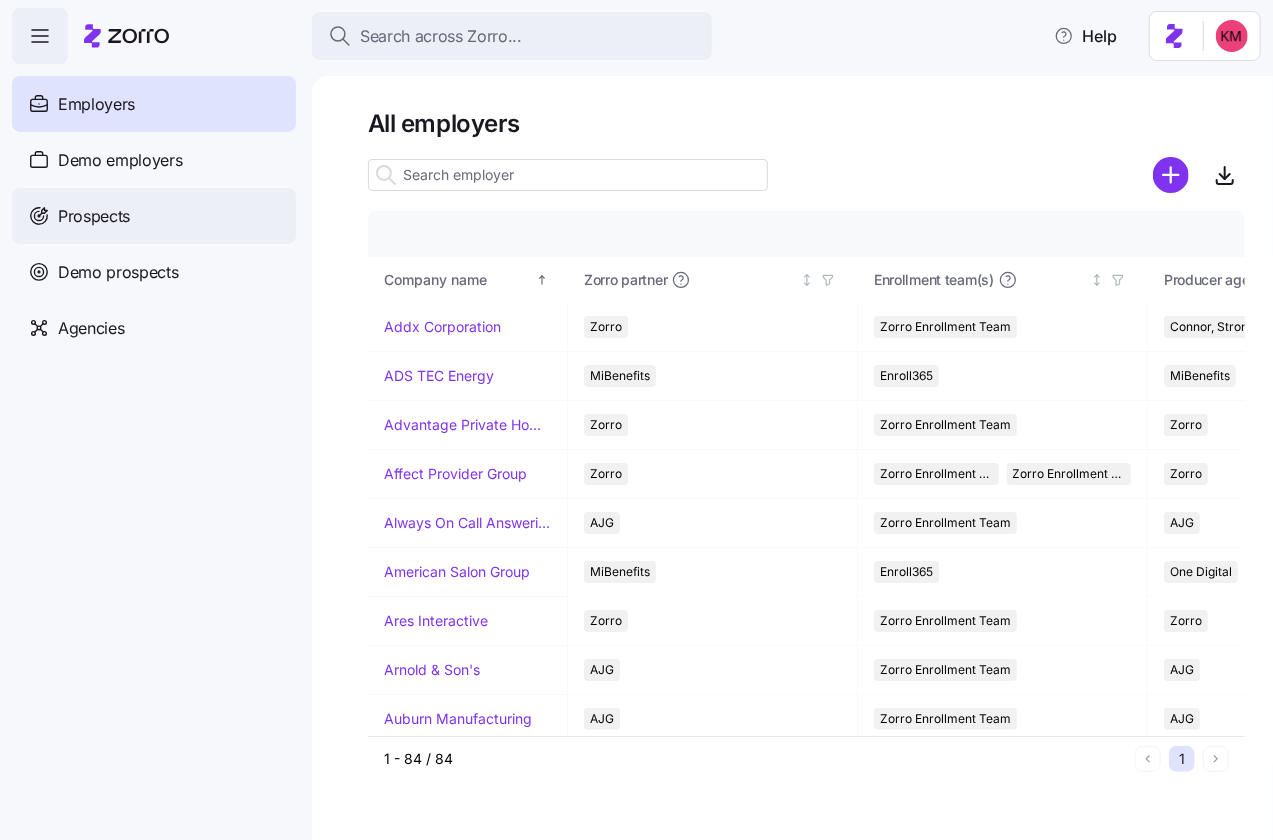 click on "Prospects" at bounding box center (154, 216) 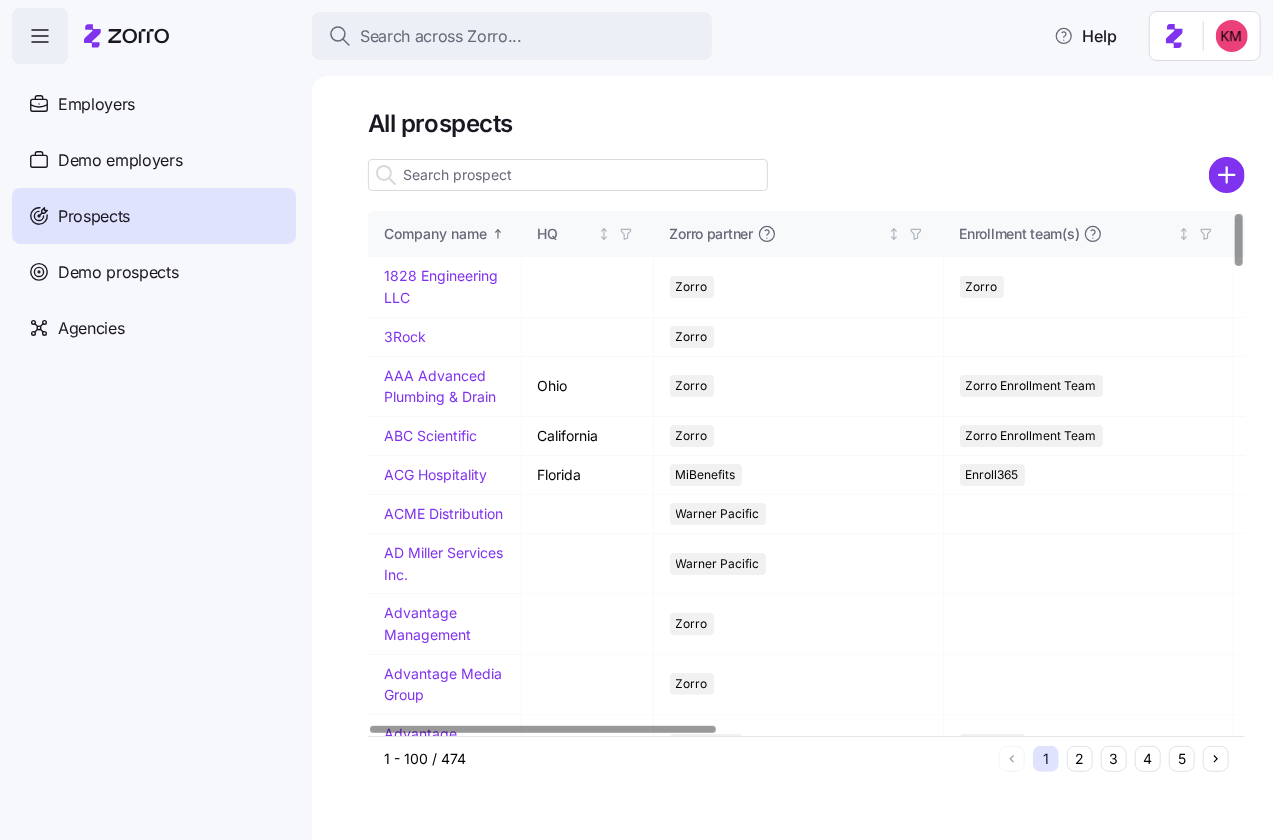 click at bounding box center (568, 175) 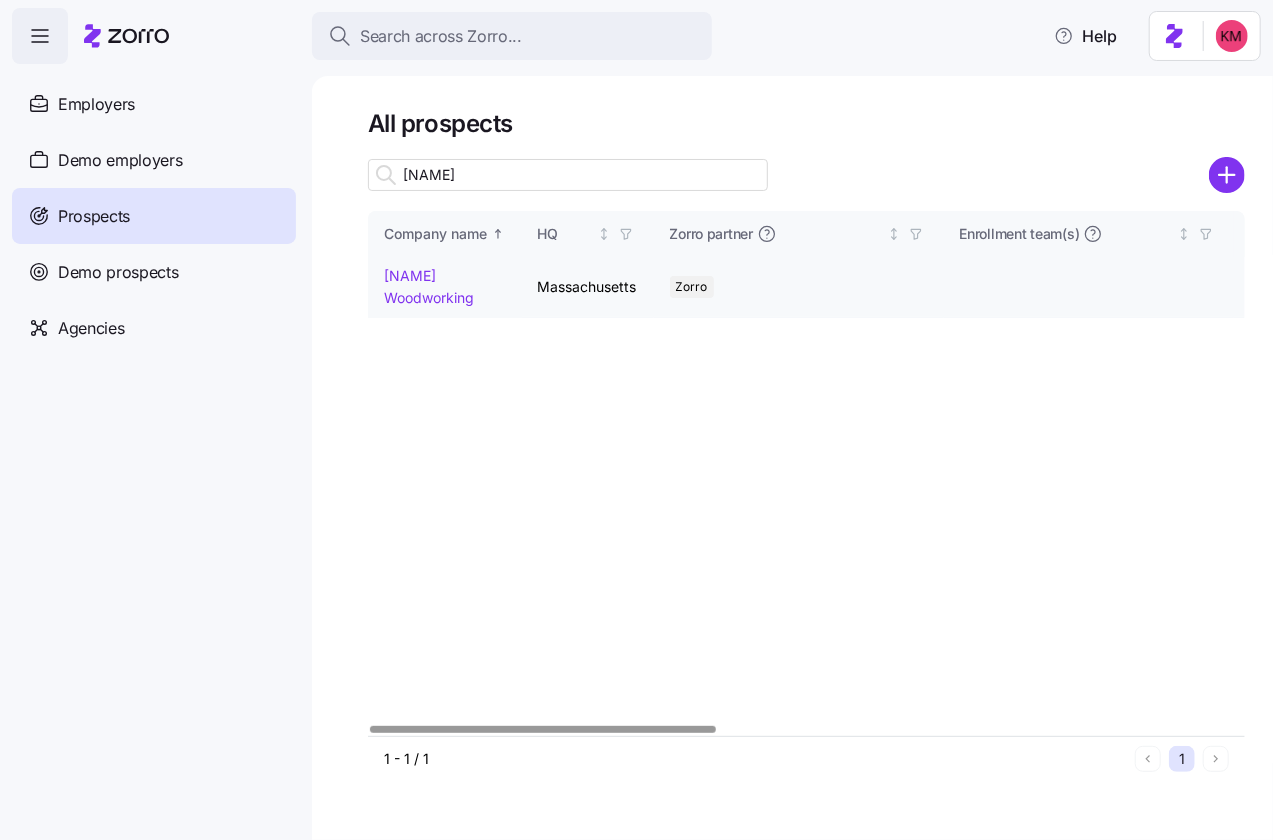 type on "richey" 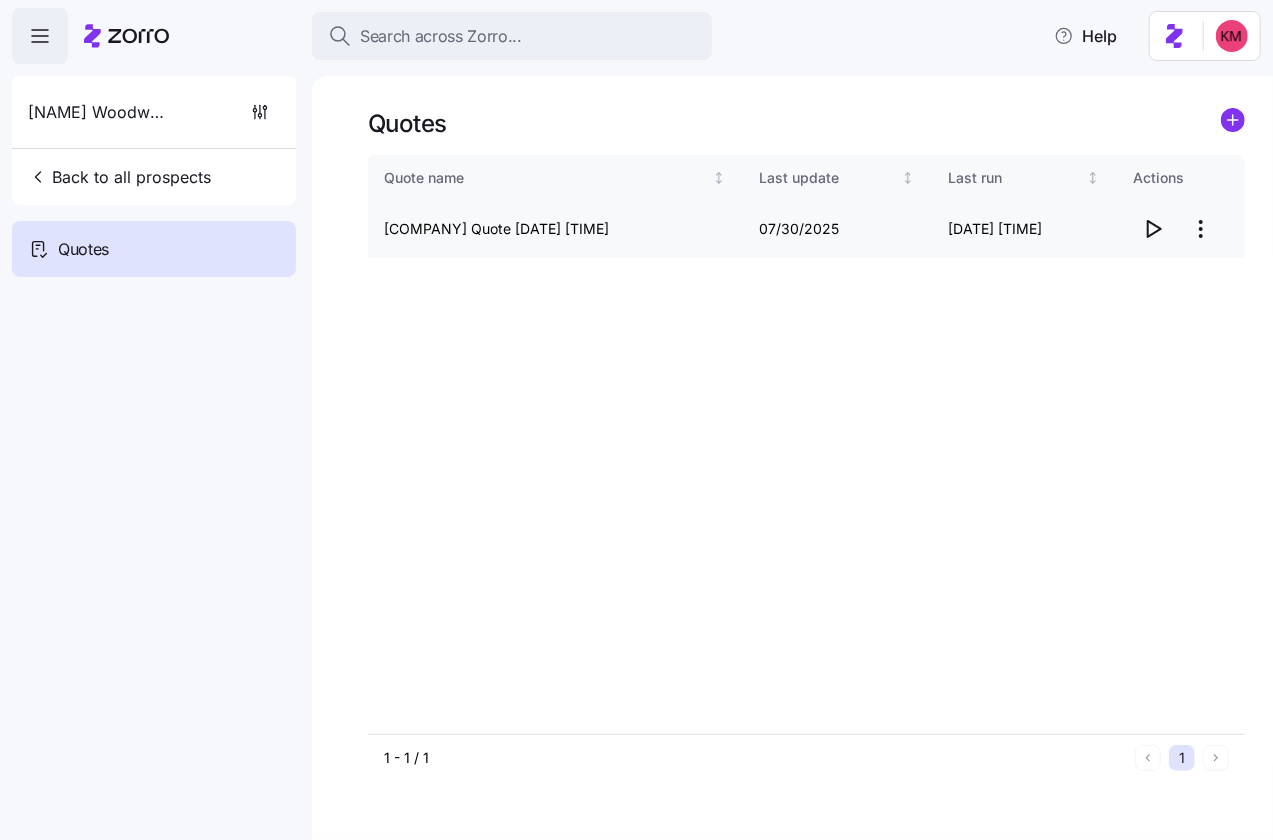 click 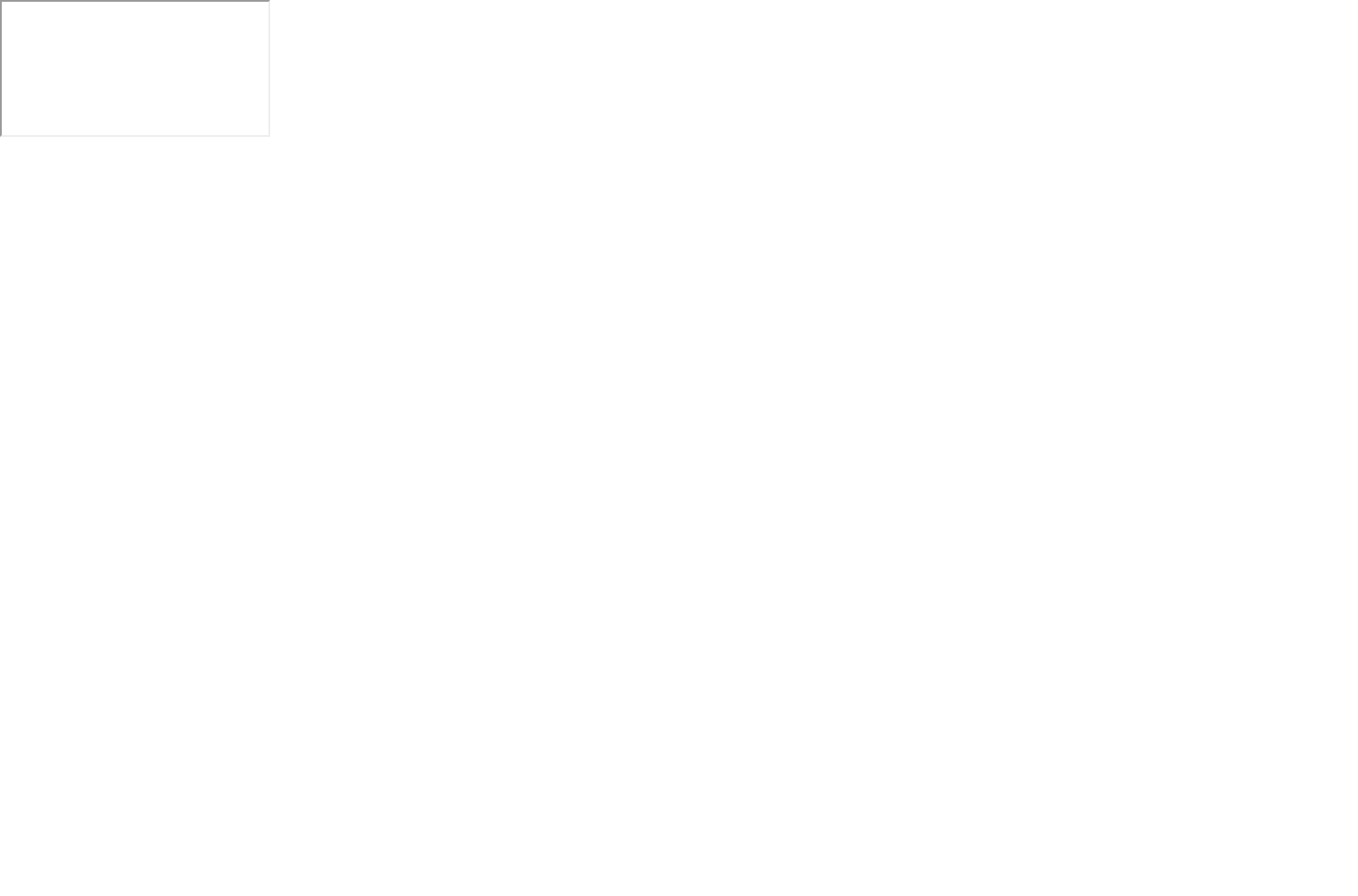scroll, scrollTop: 0, scrollLeft: 0, axis: both 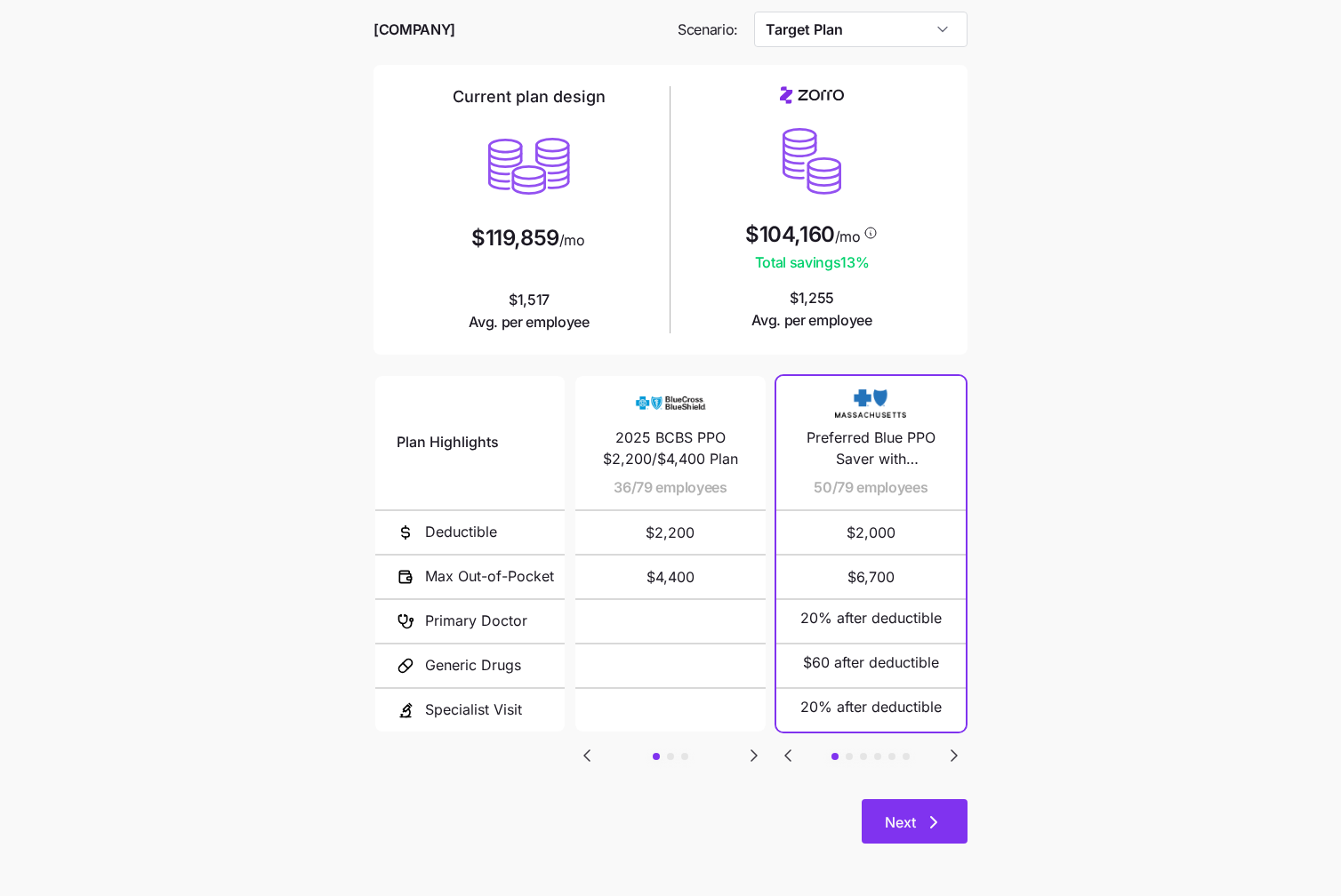 click on "Next" at bounding box center [900, 822] 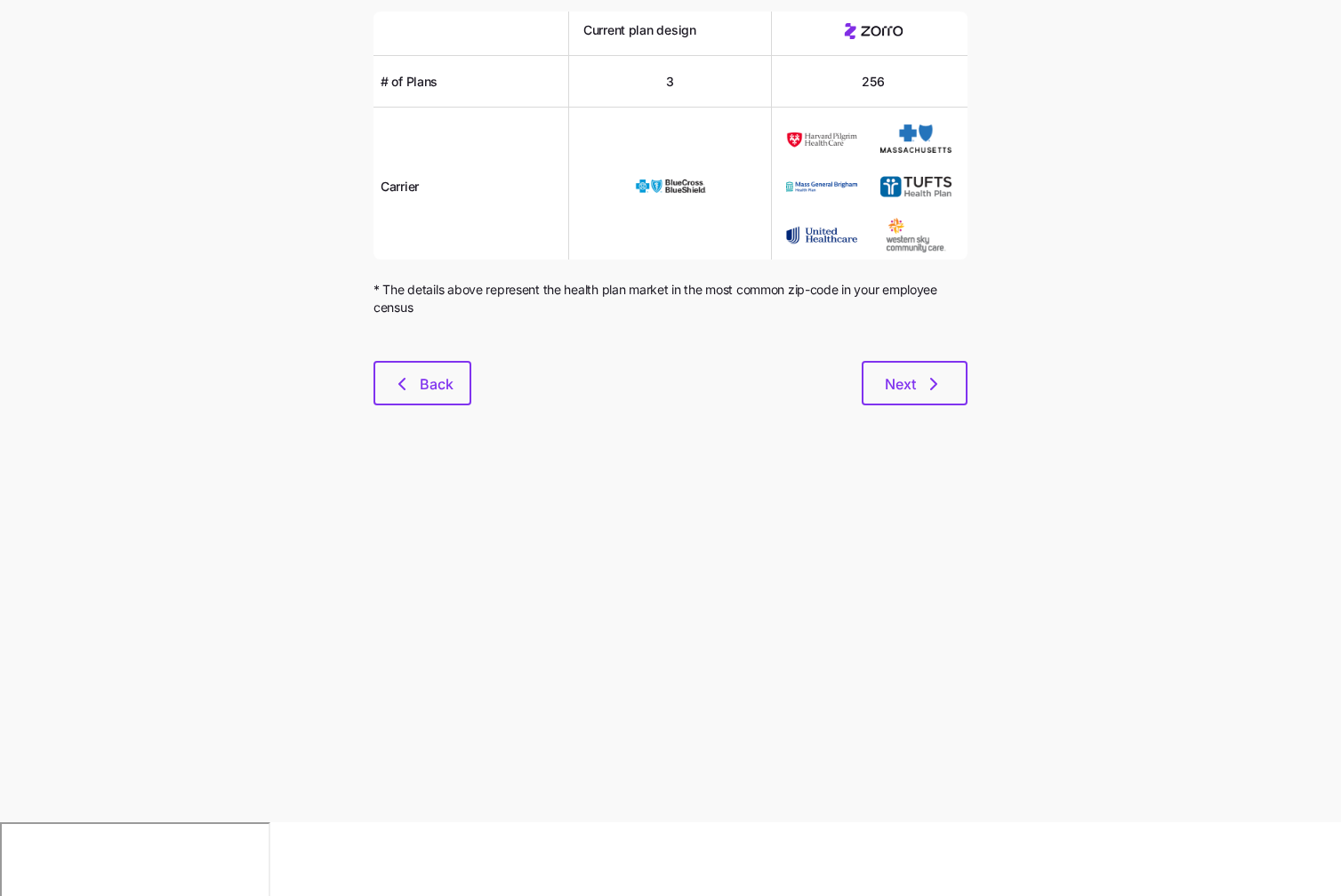 scroll, scrollTop: 0, scrollLeft: 0, axis: both 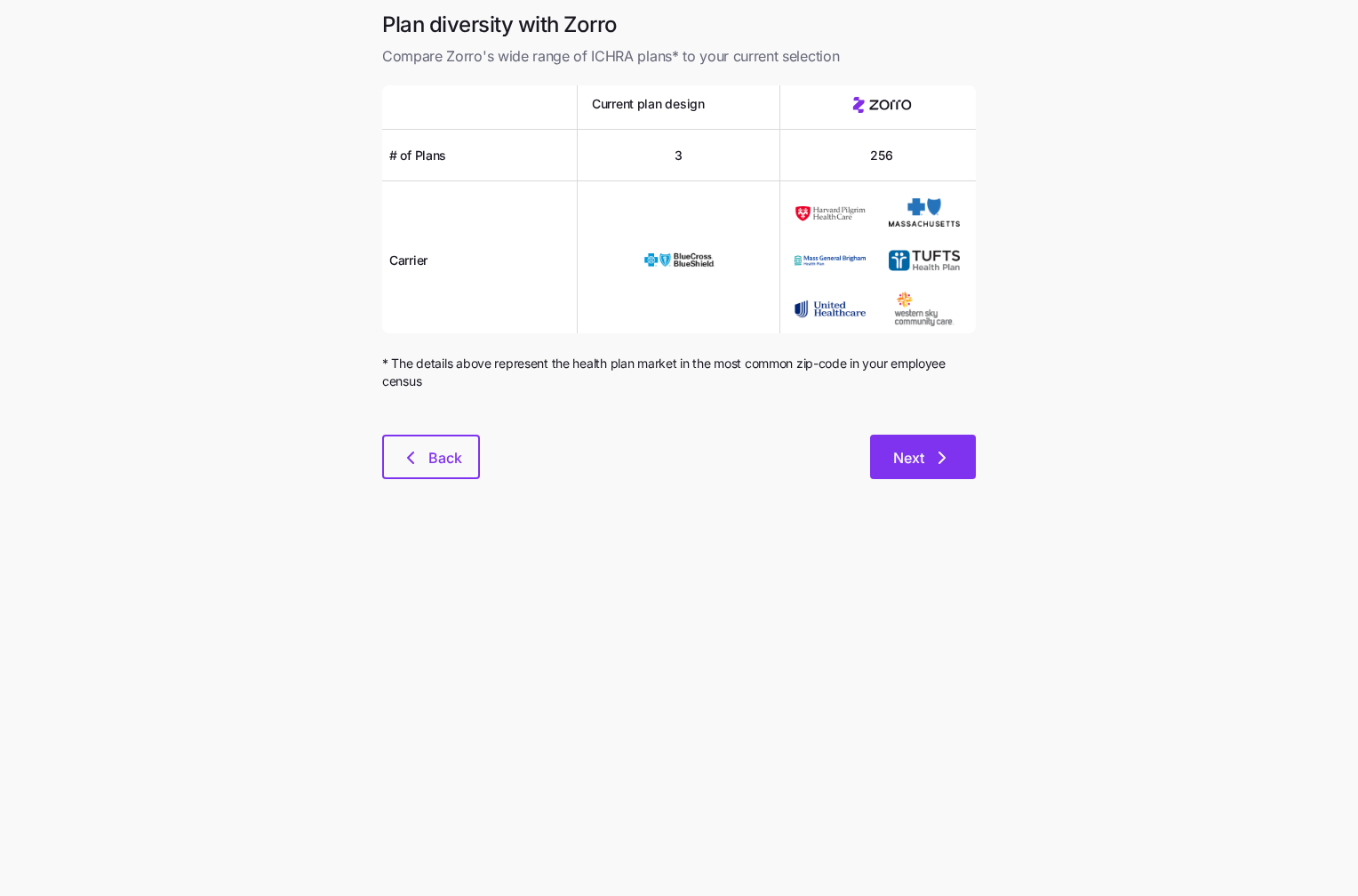 click on "Next" at bounding box center [923, 457] 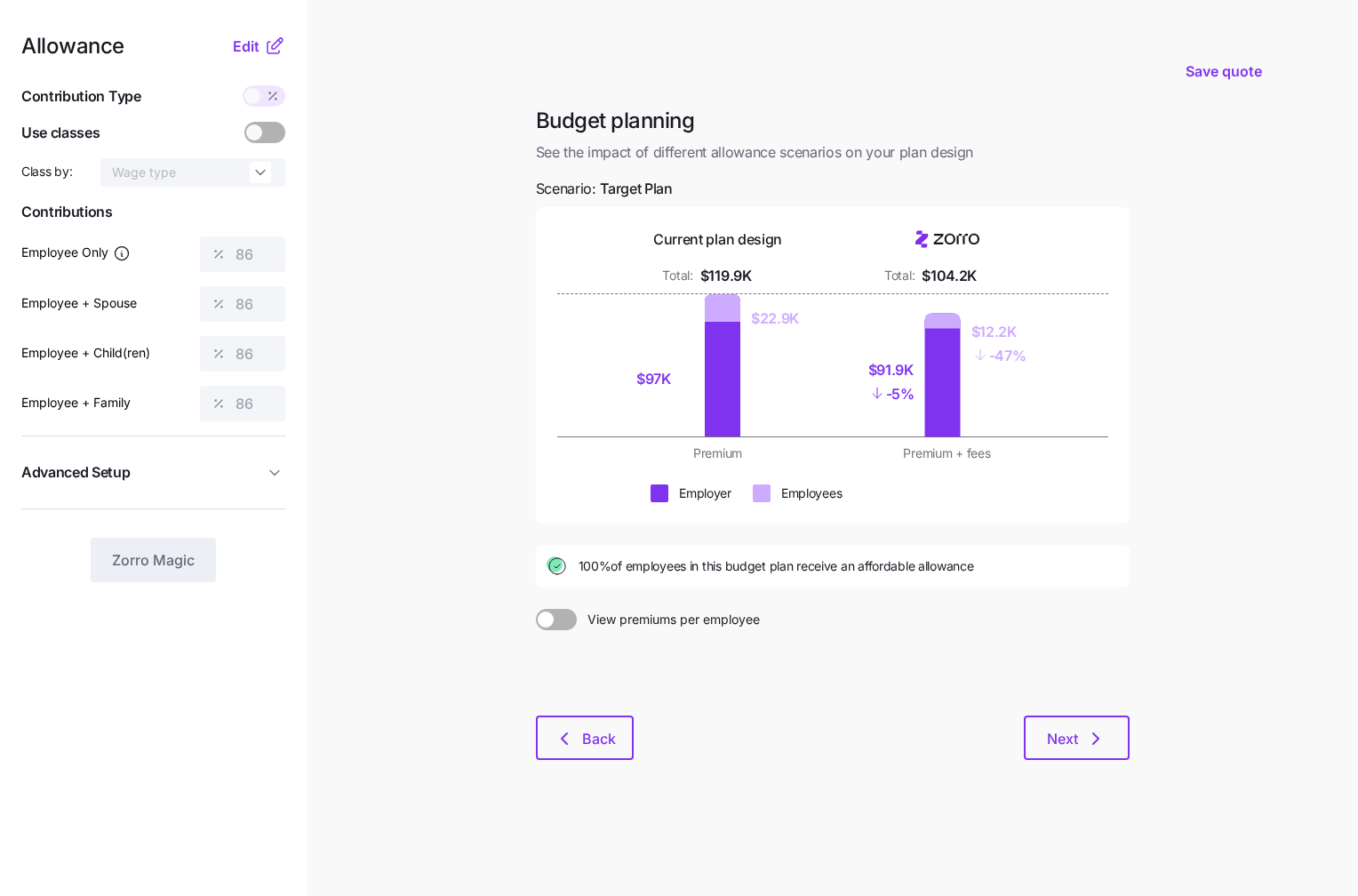 drag, startPoint x: 557, startPoint y: 809, endPoint x: 560, endPoint y: 799, distance: 10.440307 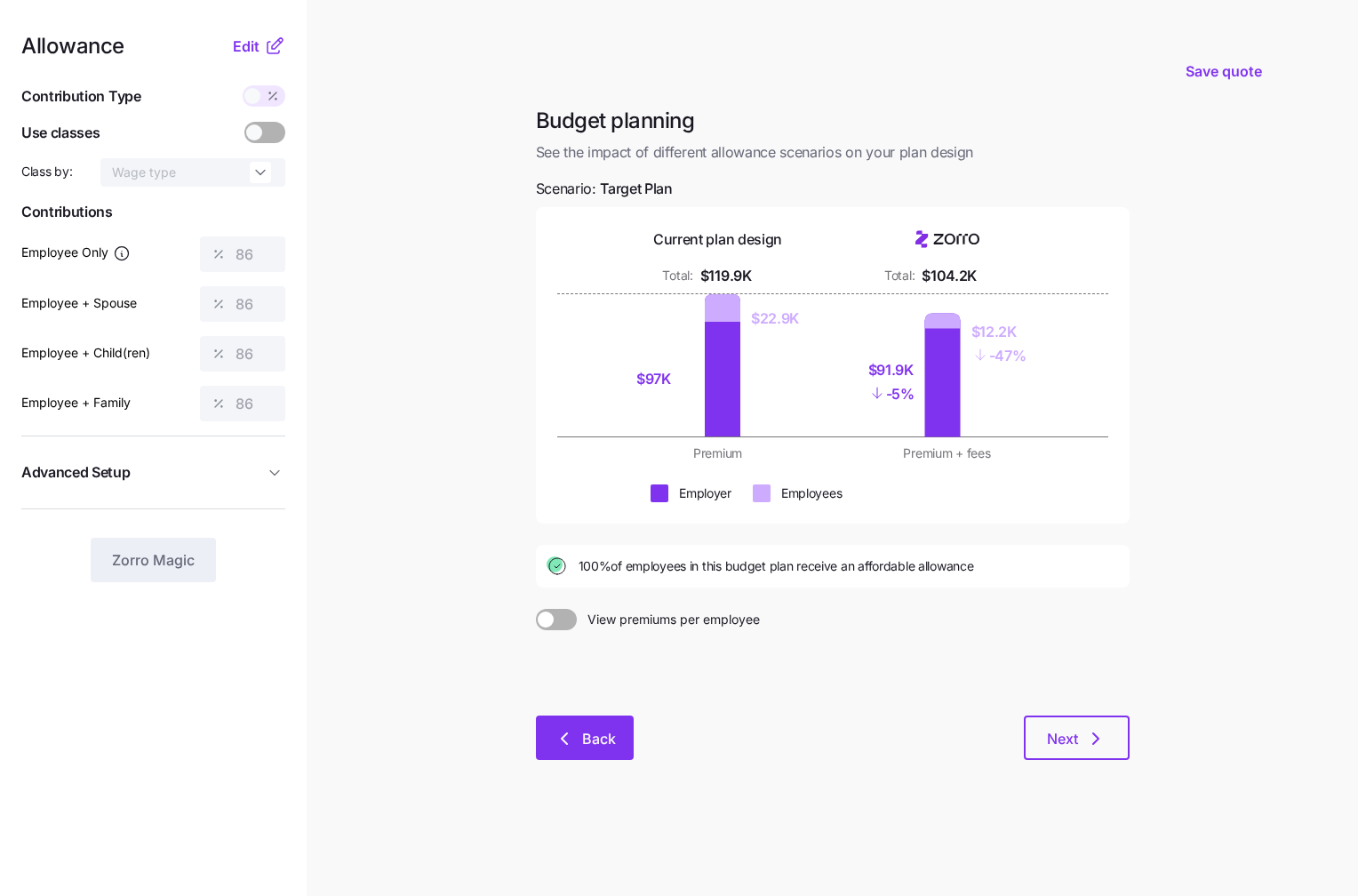 click on "Back" at bounding box center (599, 739) 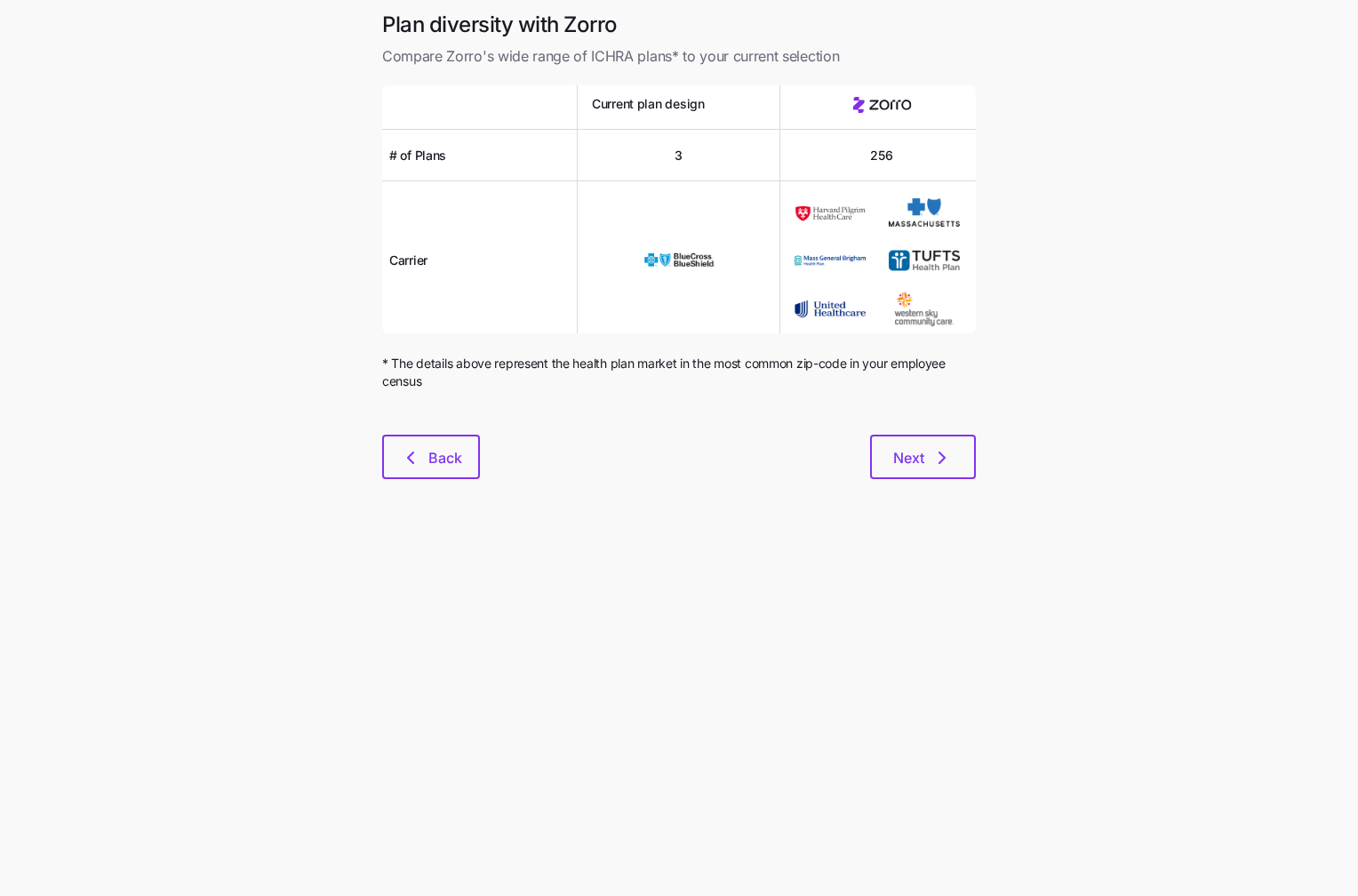 drag, startPoint x: 431, startPoint y: 459, endPoint x: 861, endPoint y: 463, distance: 430.0186 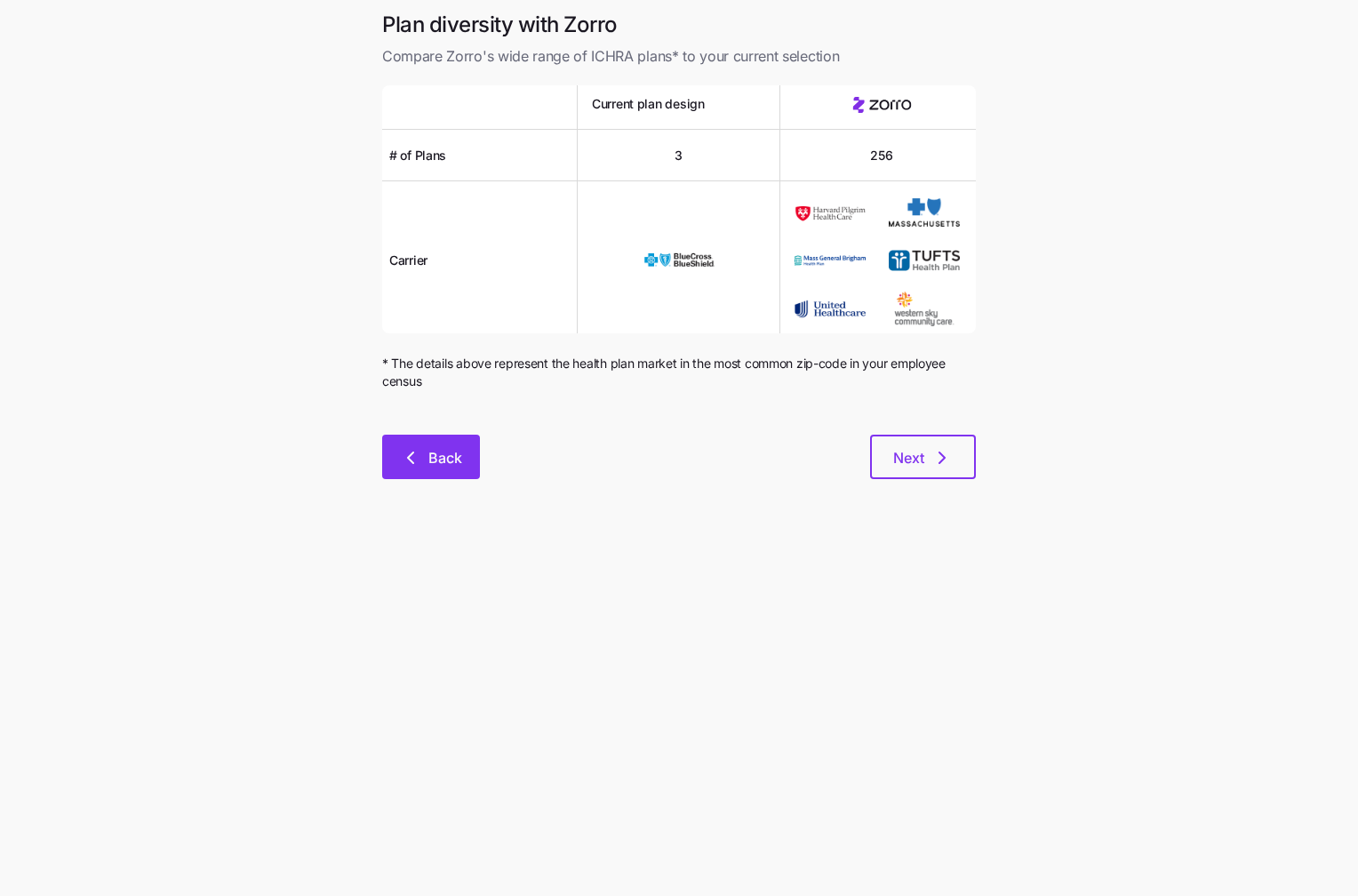 click on "Back" at bounding box center [445, 458] 